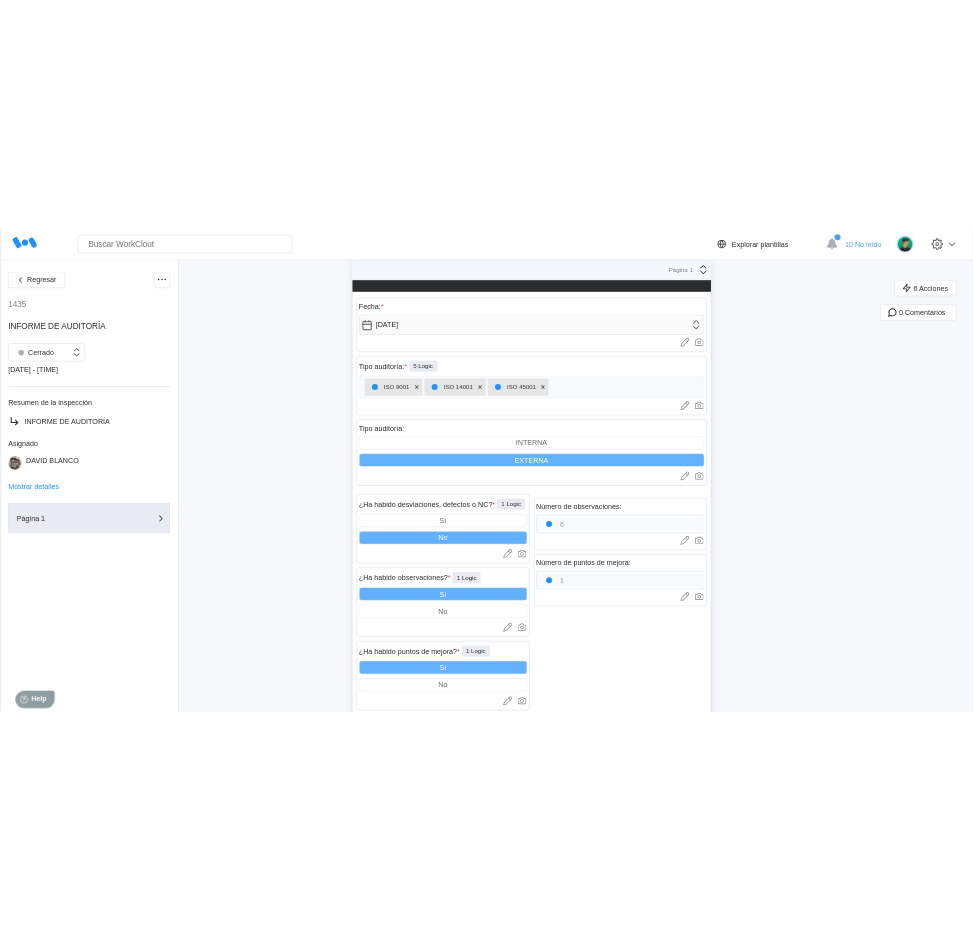 scroll, scrollTop: 0, scrollLeft: 0, axis: both 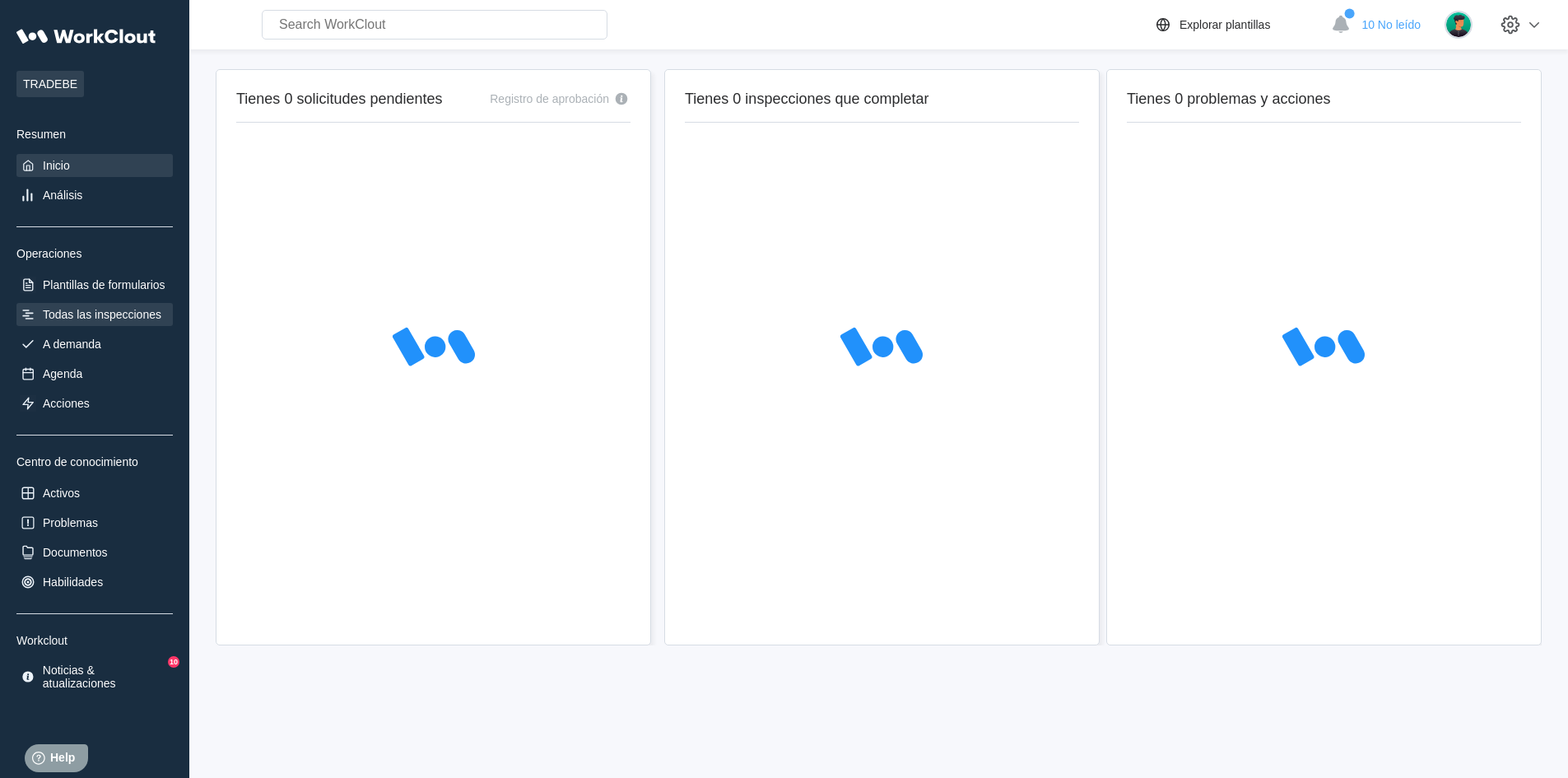 click on "Todas las inspecciones" at bounding box center (95, 314) 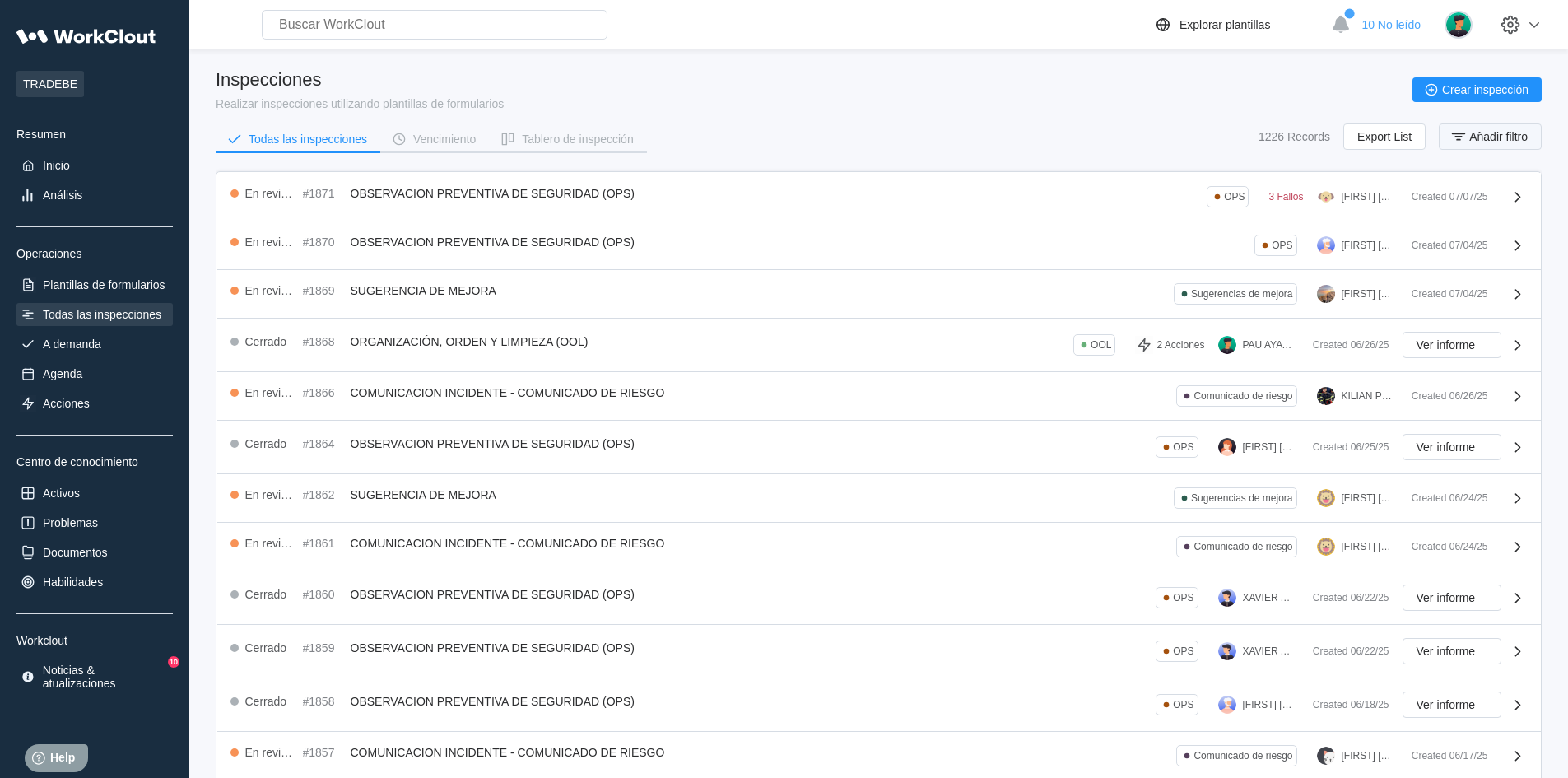 click on "Añadir filtro" at bounding box center (1498, 137) 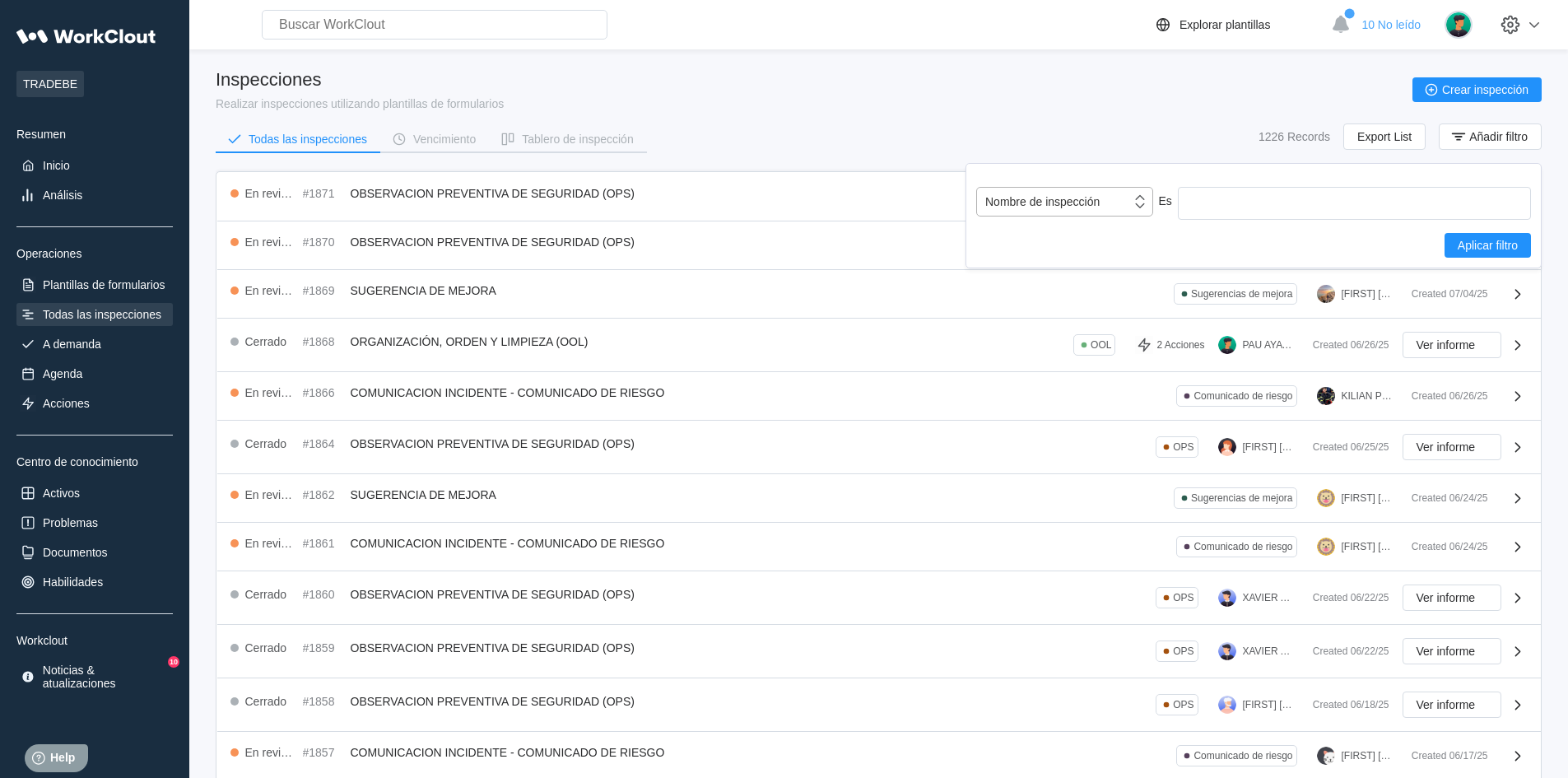 click on "Nombre de inspección" at bounding box center (1054, 202) 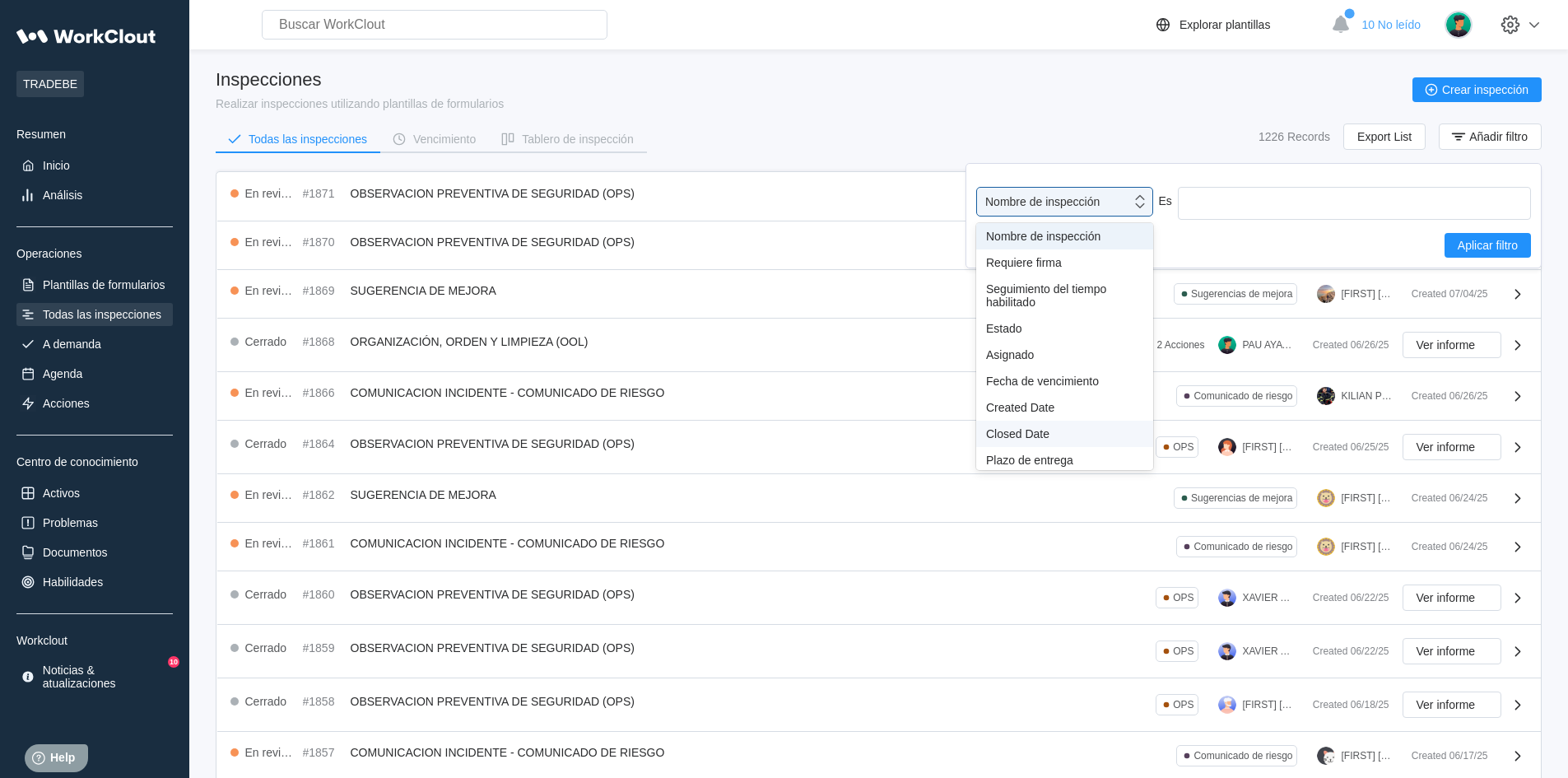 scroll, scrollTop: 135, scrollLeft: 0, axis: vertical 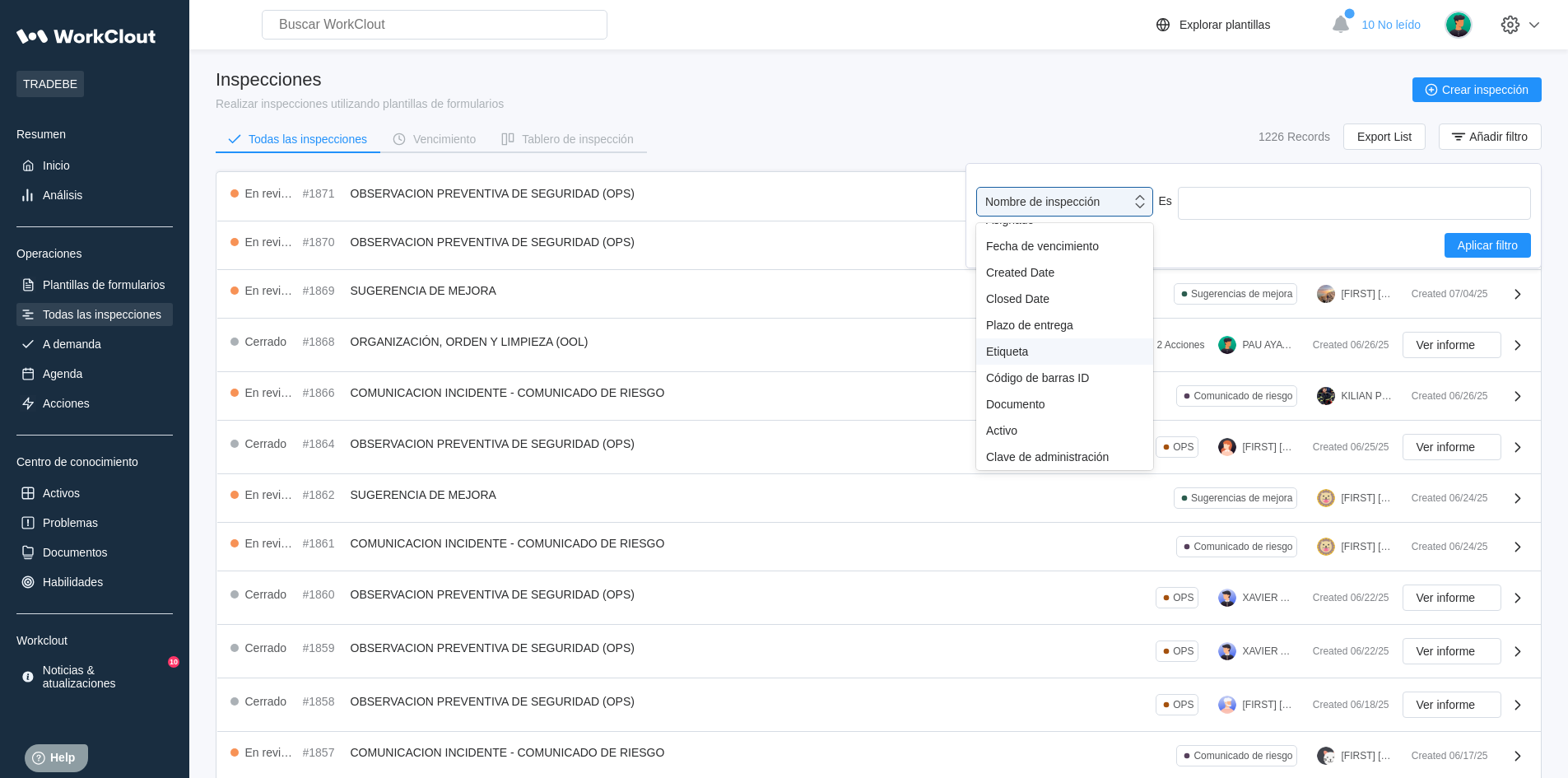 click on "Etiqueta" at bounding box center [1064, 352] 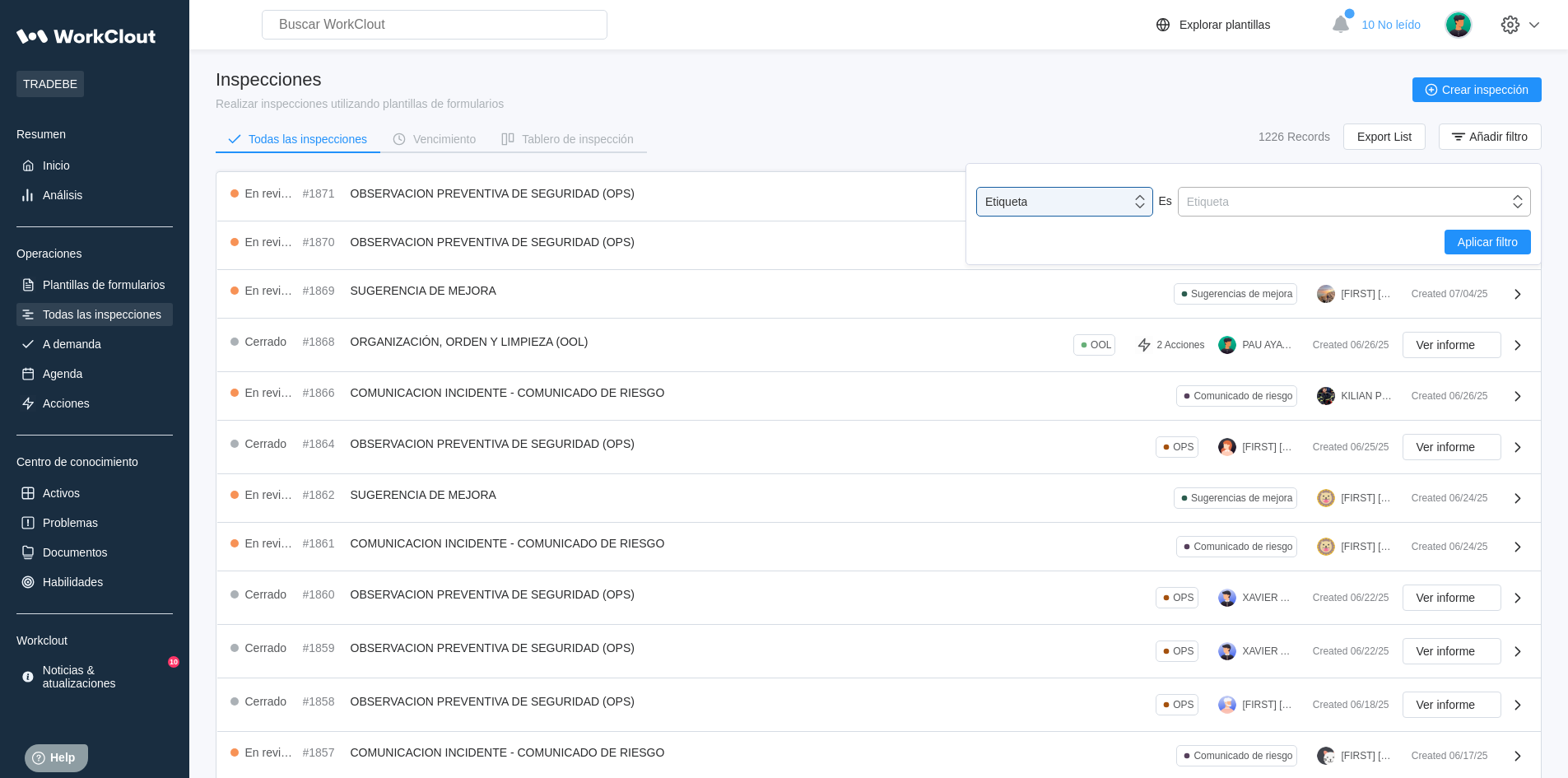 click on "Etiqueta" at bounding box center (1343, 202) 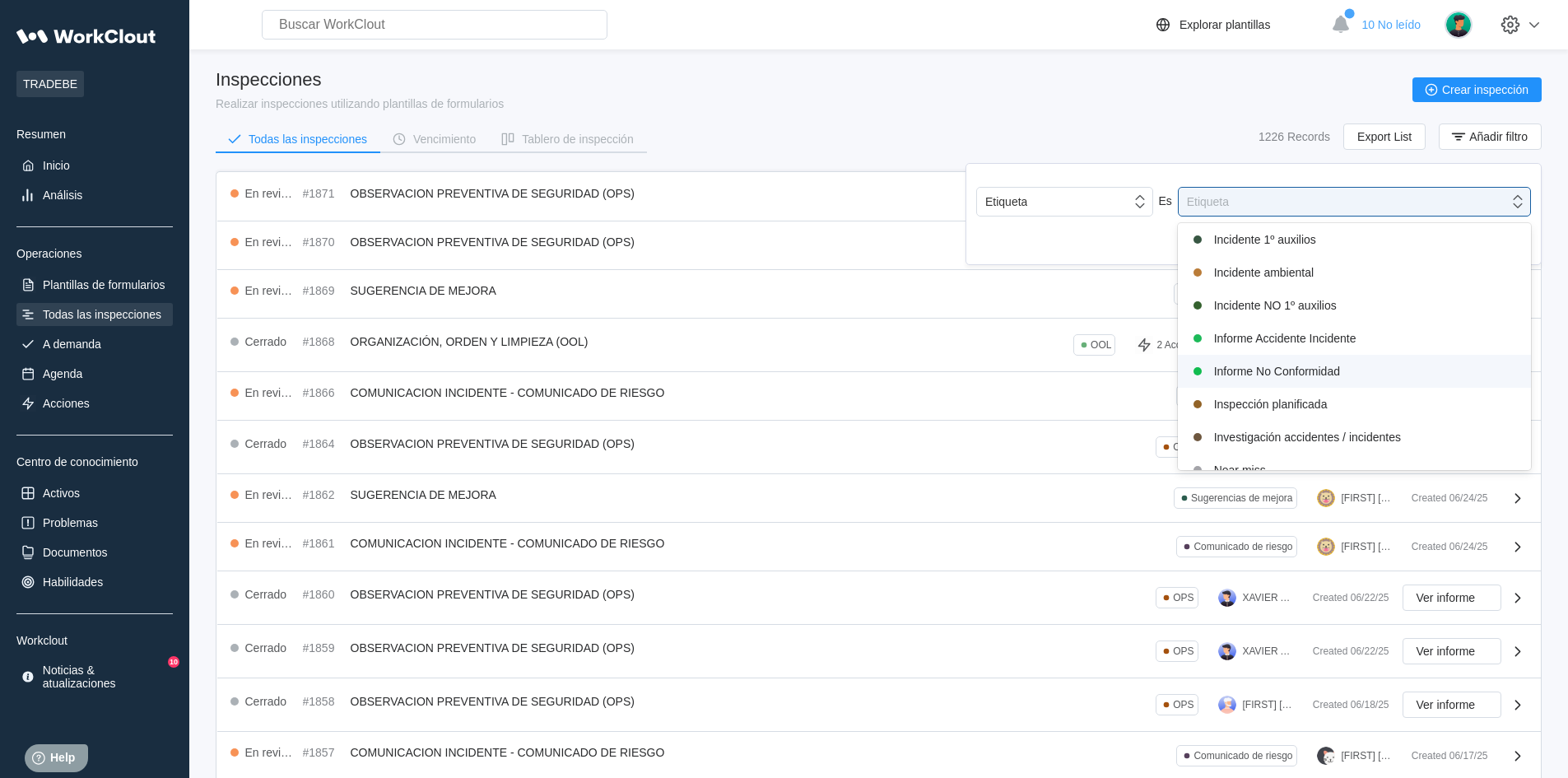 scroll, scrollTop: 494, scrollLeft: 0, axis: vertical 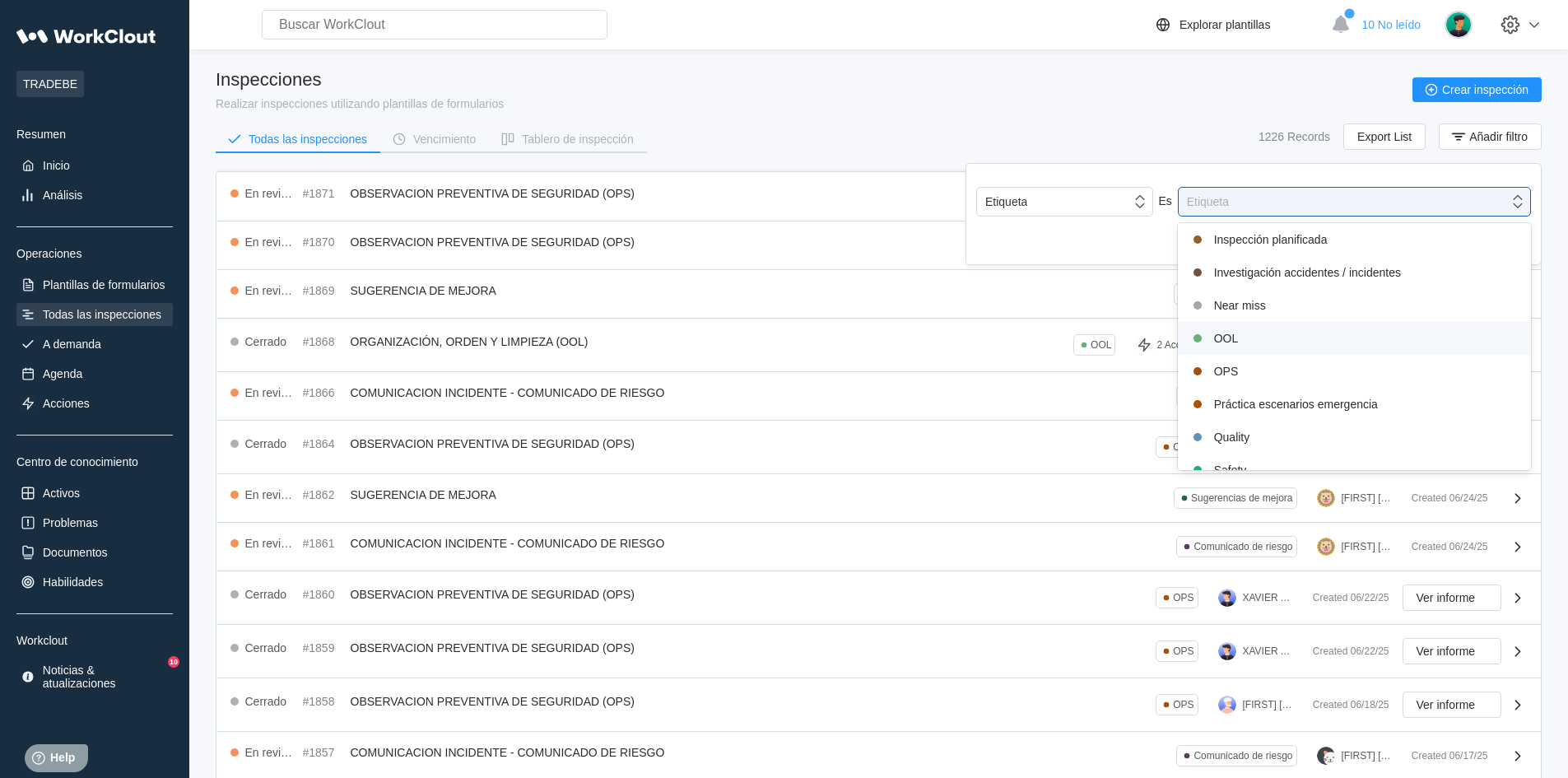 click on "OOL" at bounding box center [1354, 338] 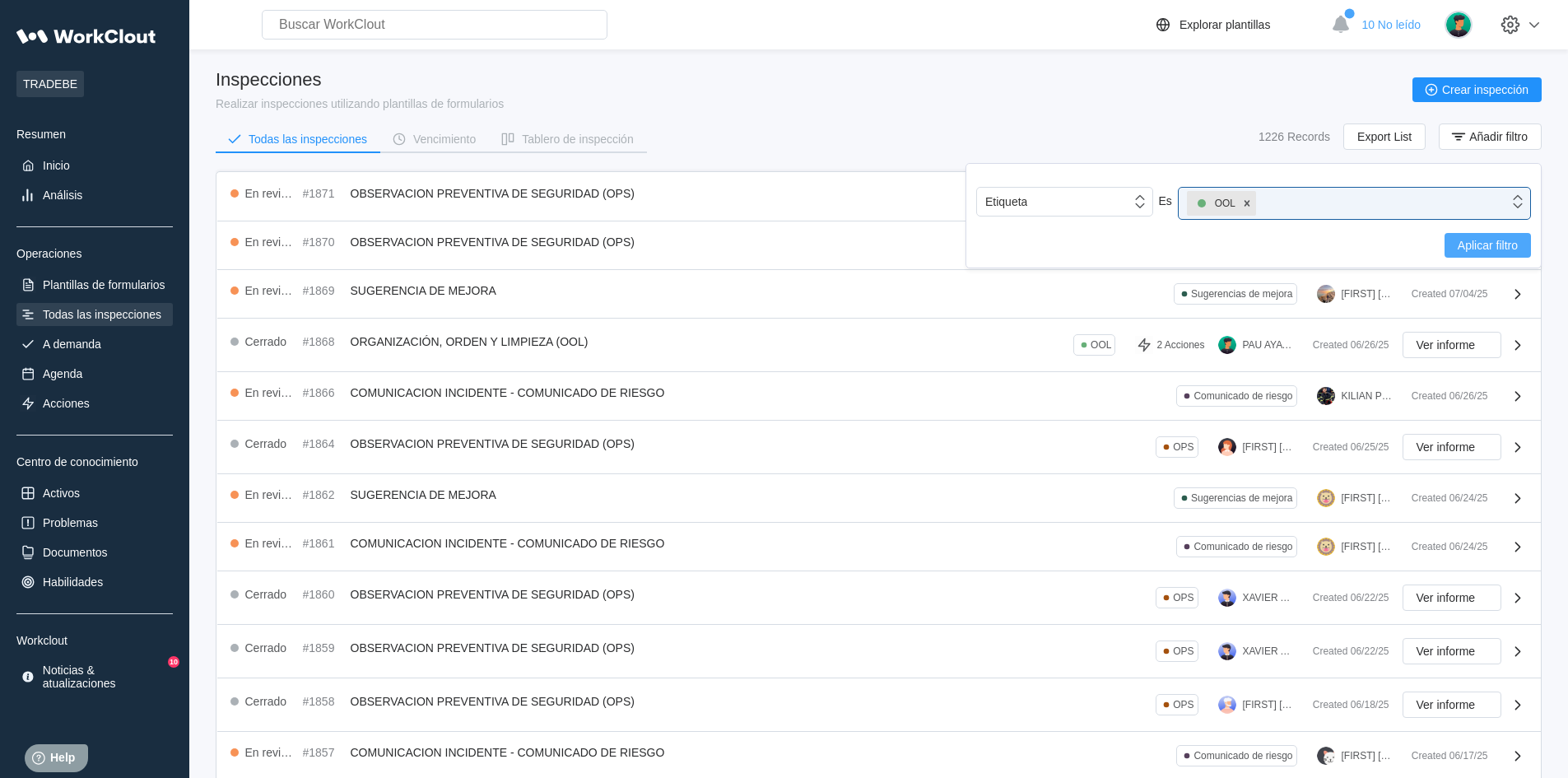 click on "Aplicar filtro" at bounding box center [1487, 245] 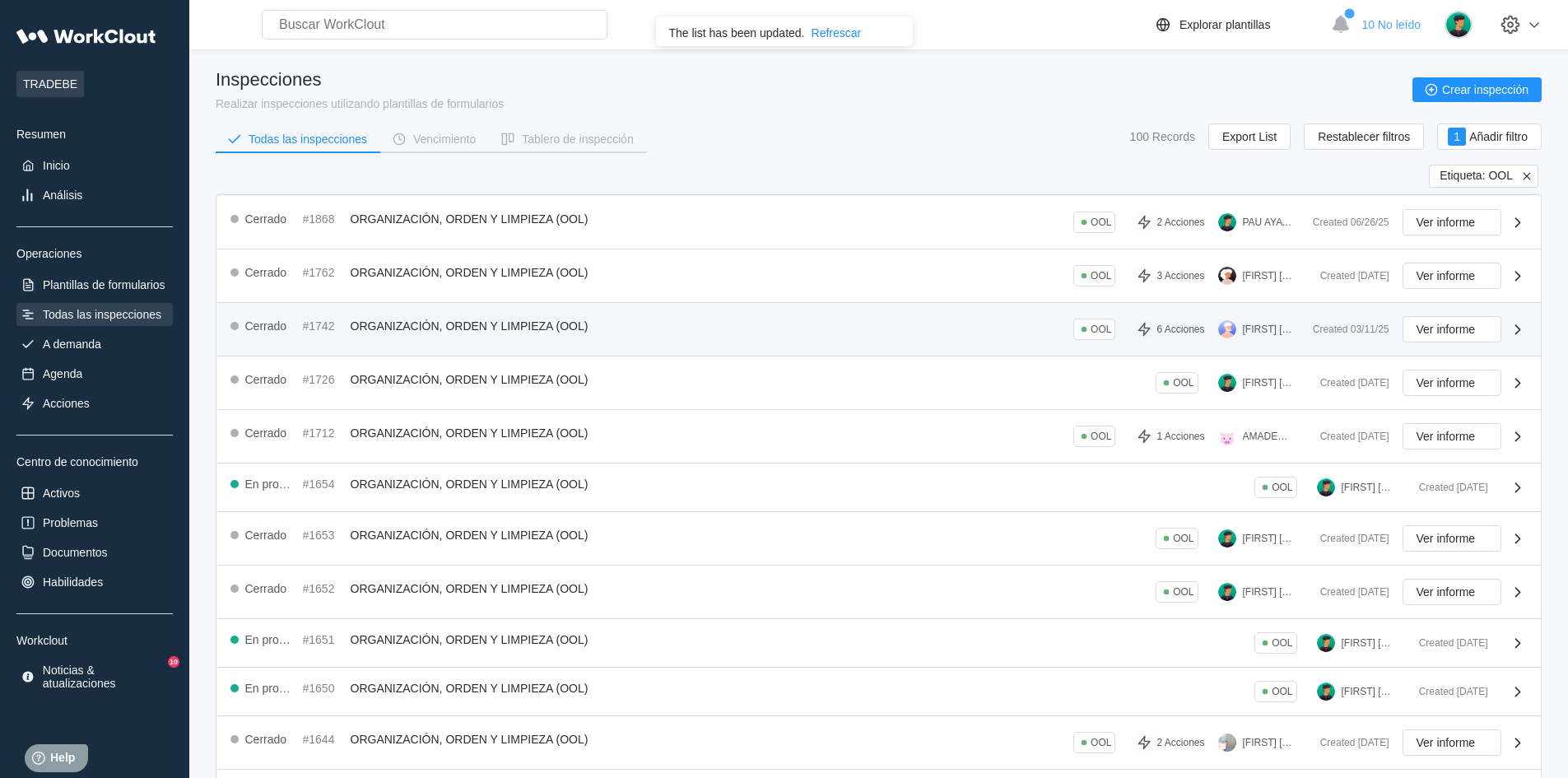 drag, startPoint x: 523, startPoint y: 315, endPoint x: 550, endPoint y: 324, distance: 28.4605 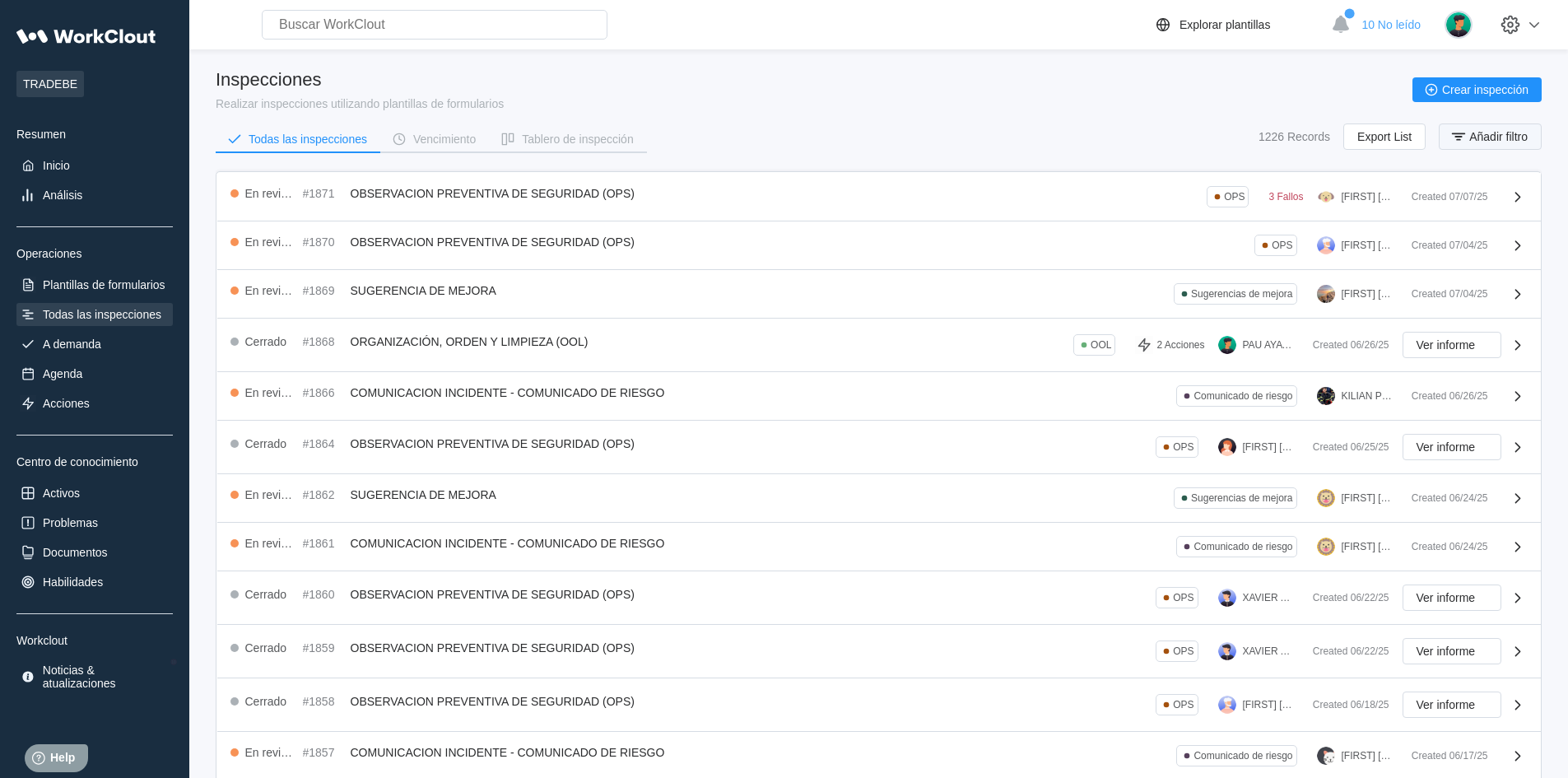 click on "Añadir filtro" at bounding box center [1490, 137] 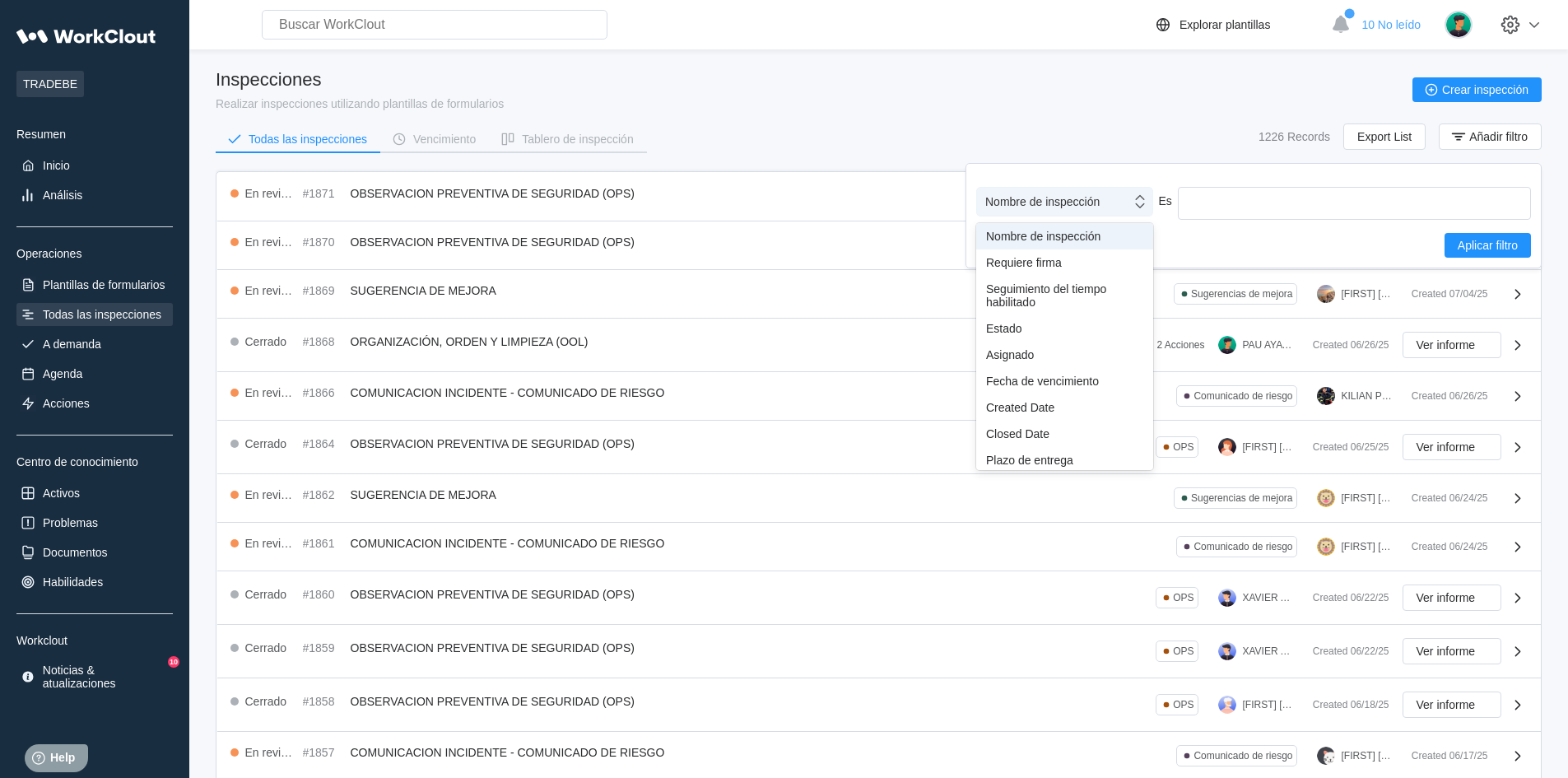 click on "Nombre de inspección" at bounding box center [1042, 202] 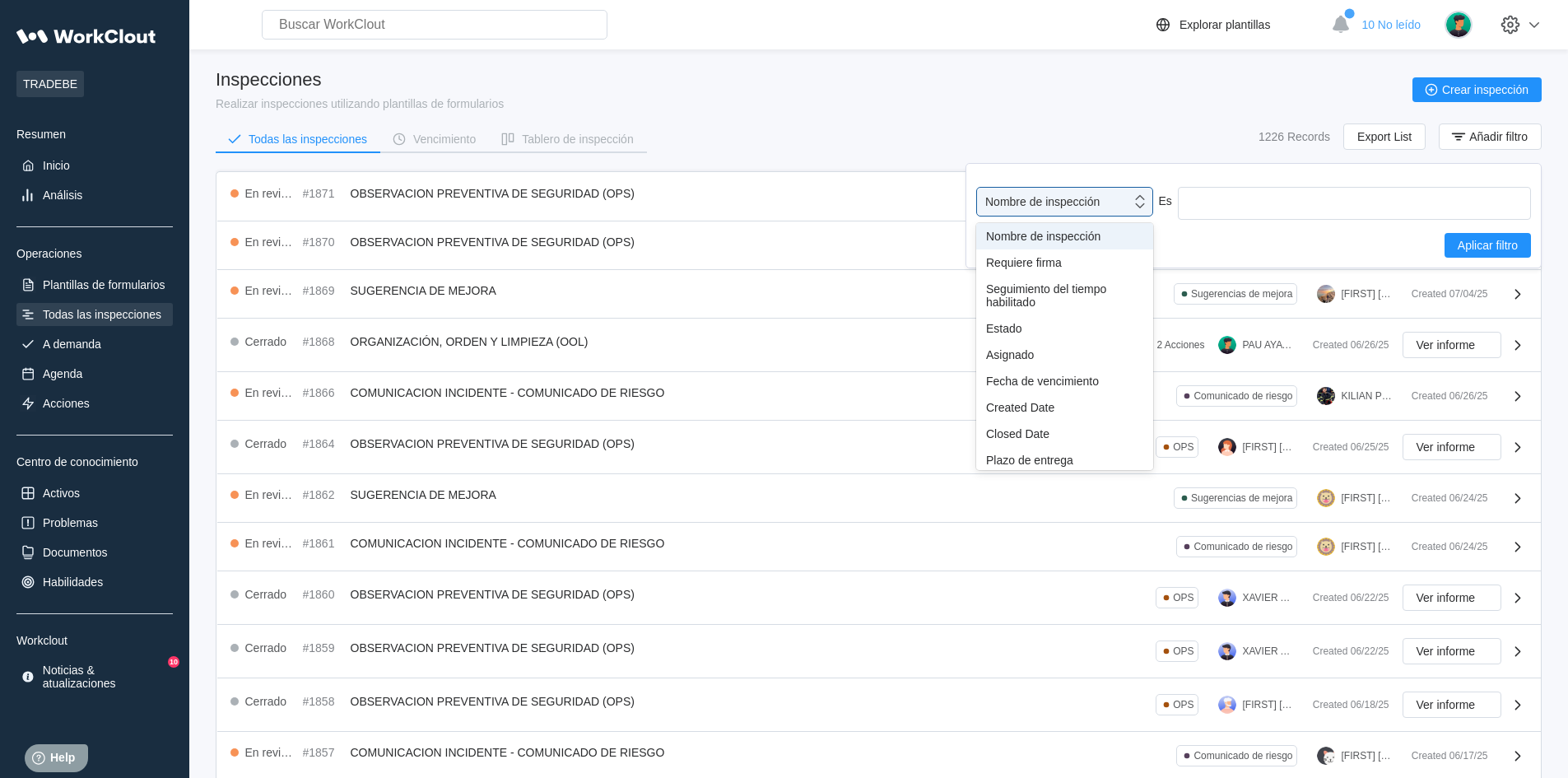 scroll, scrollTop: 135, scrollLeft: 0, axis: vertical 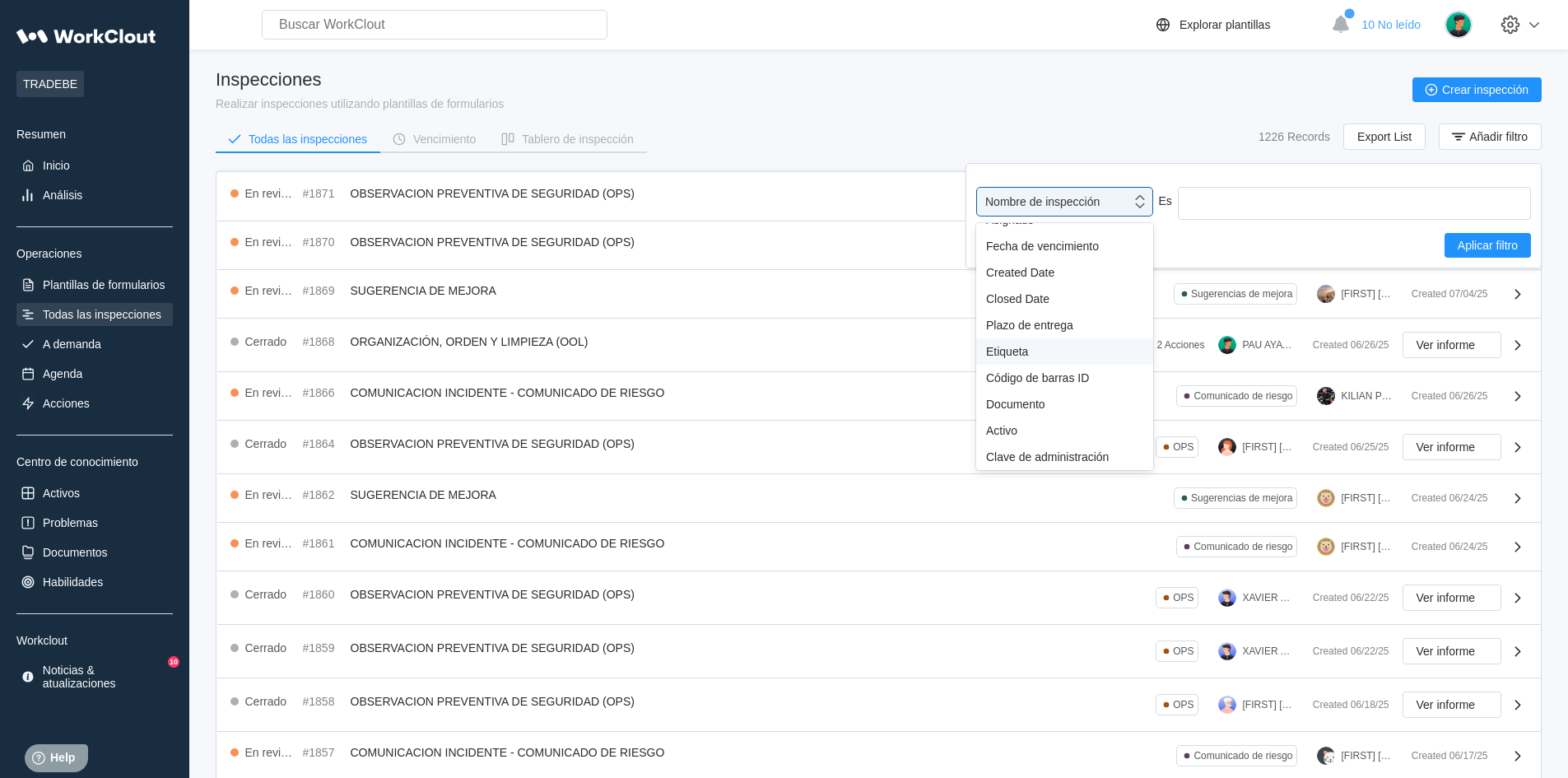 click on "Etiqueta" at bounding box center [1064, 352] 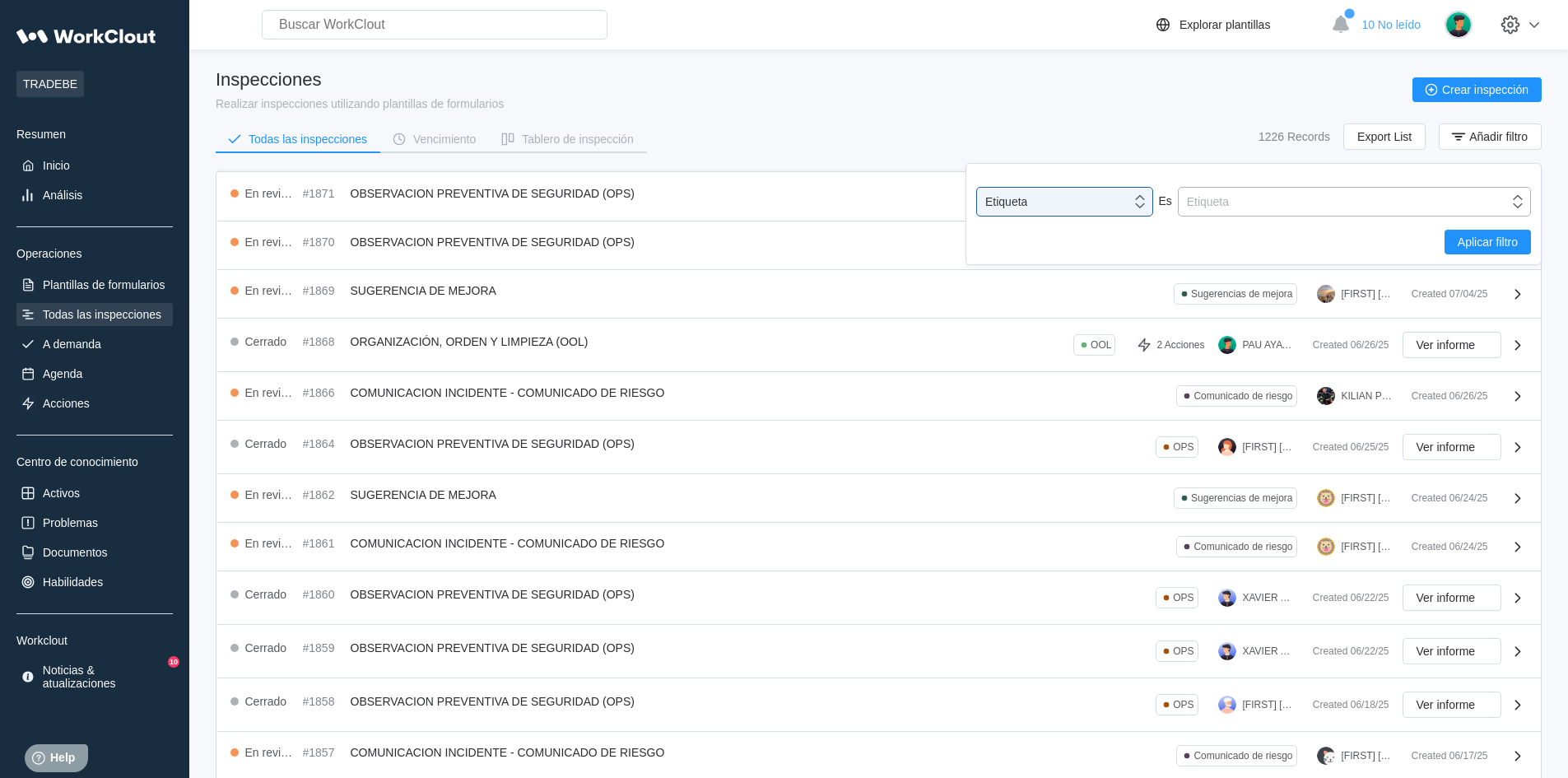 click on "Etiqueta" at bounding box center (1343, 202) 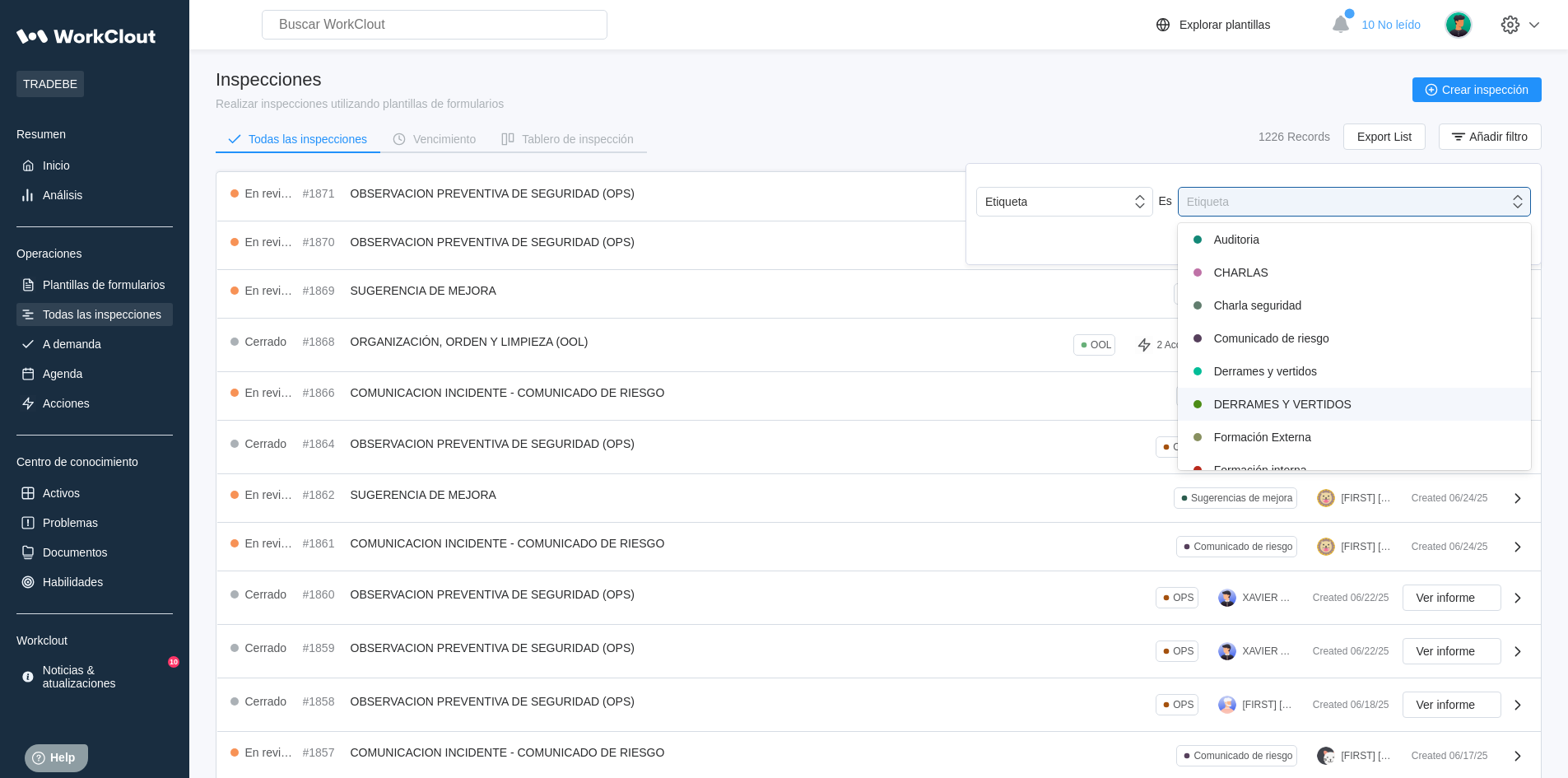 scroll, scrollTop: 576, scrollLeft: 0, axis: vertical 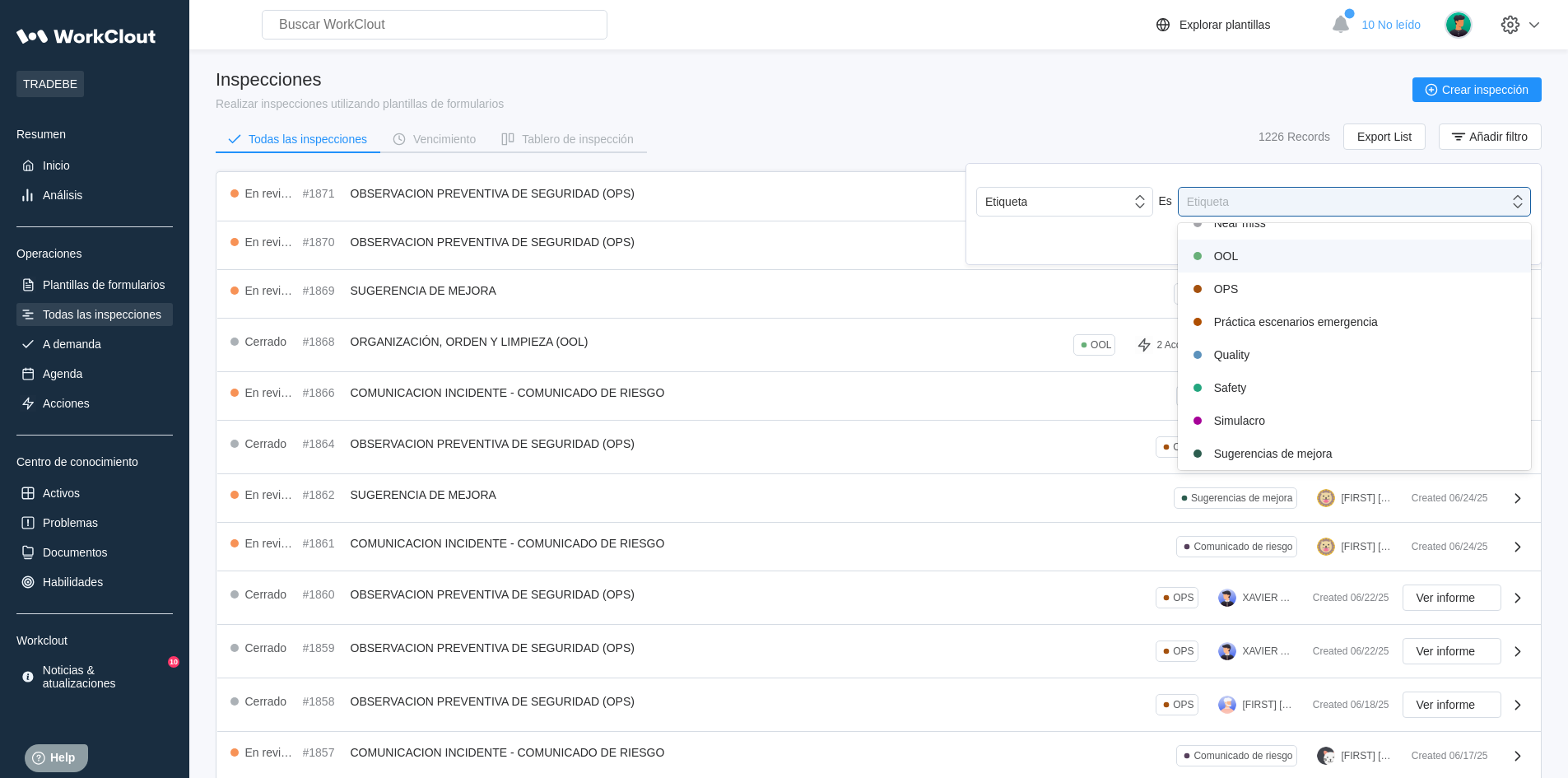 click on "OOL" at bounding box center [1354, 256] 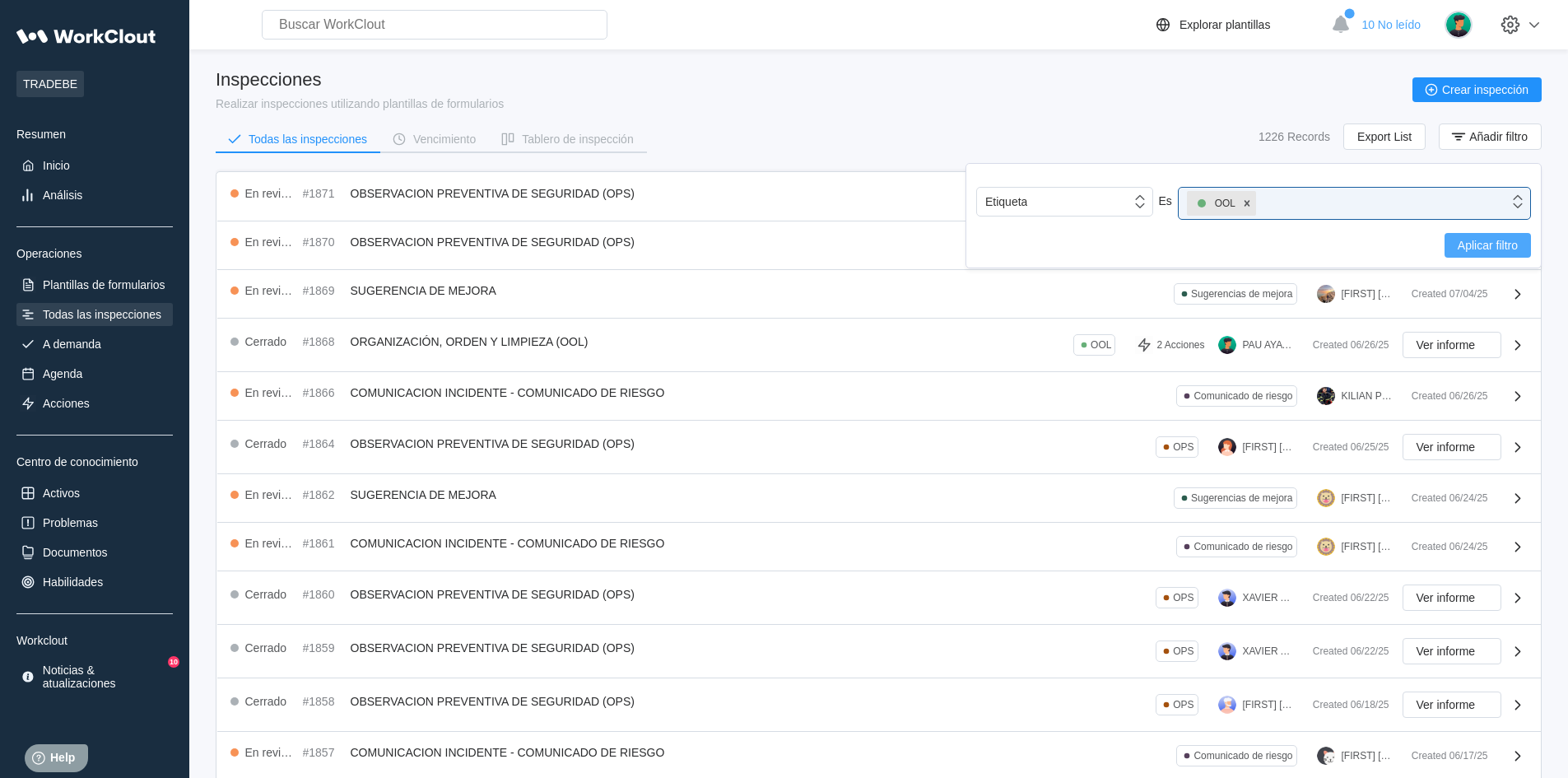 click on "Aplicar filtro" at bounding box center (1487, 245) 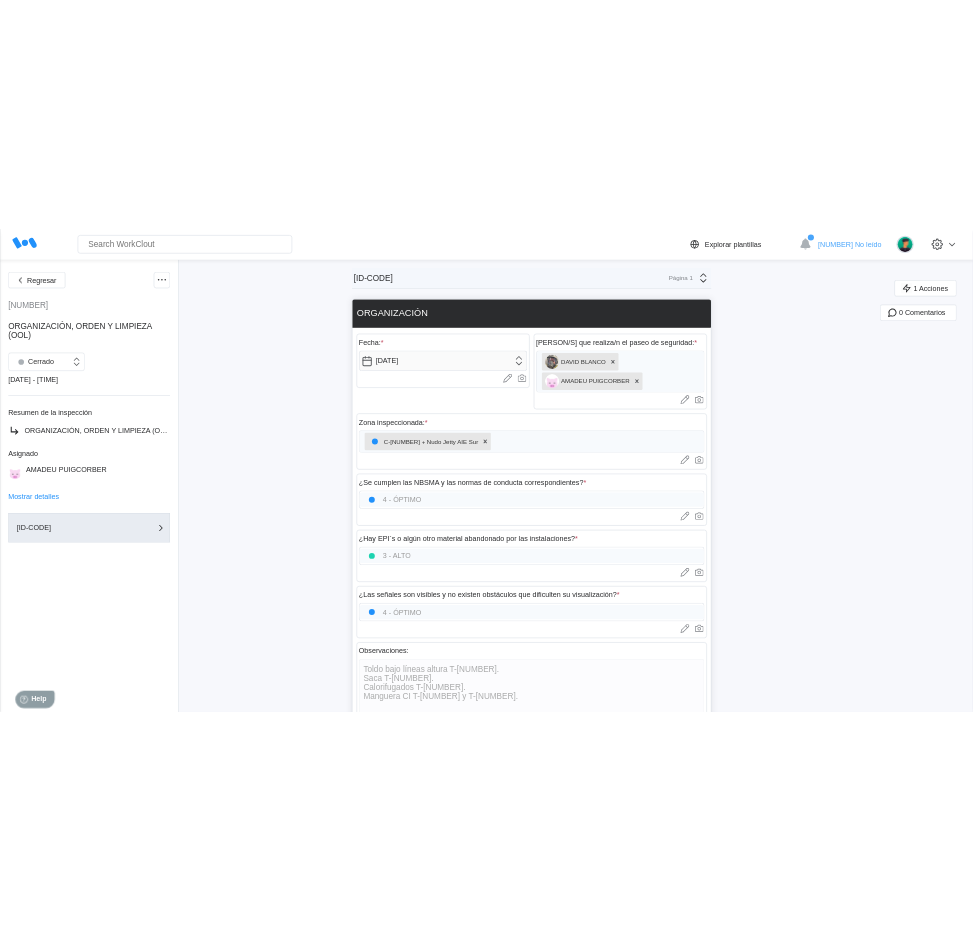 scroll, scrollTop: 0, scrollLeft: 0, axis: both 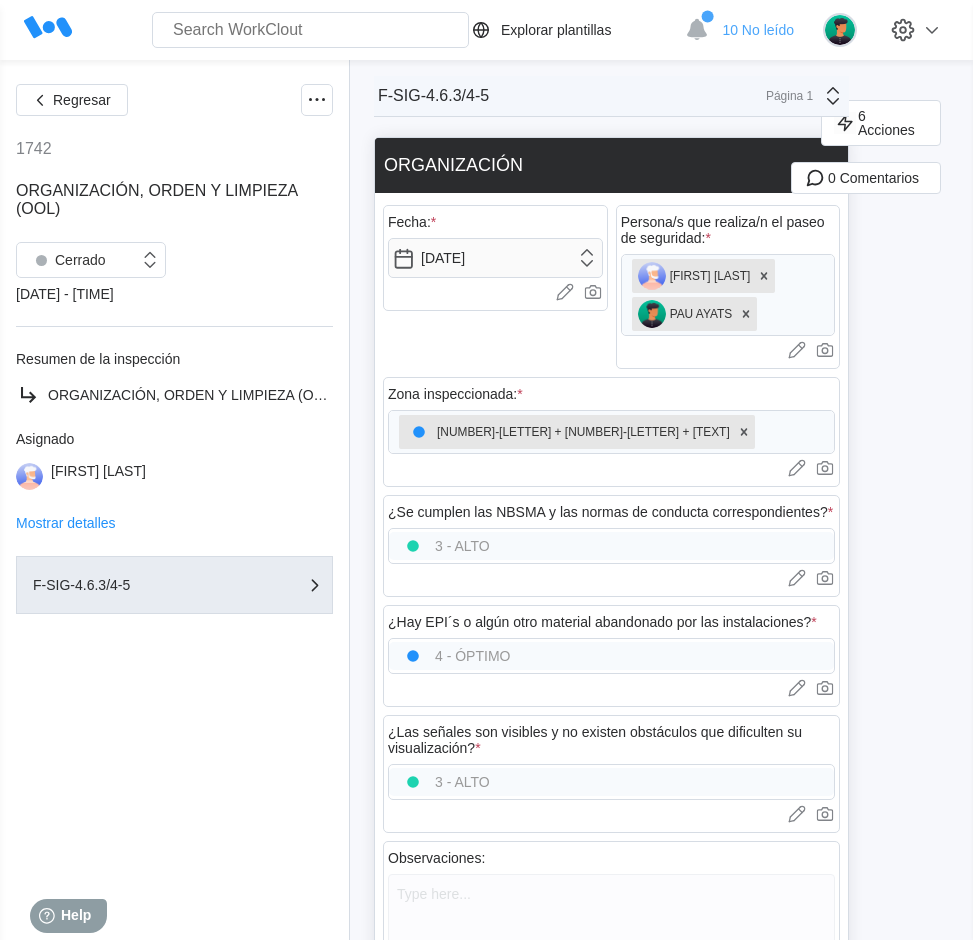 click on "6 Acciones 0 Comentarios" at bounding box center (919, 1979) 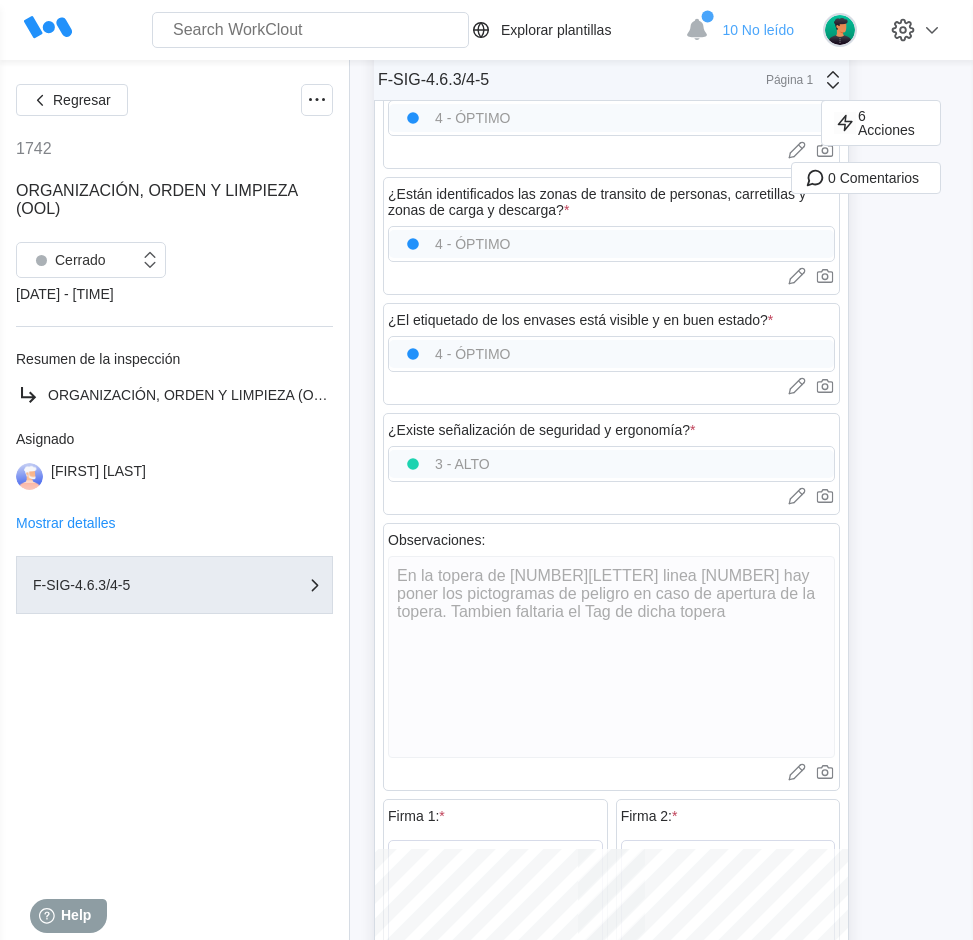 scroll, scrollTop: 2919, scrollLeft: 0, axis: vertical 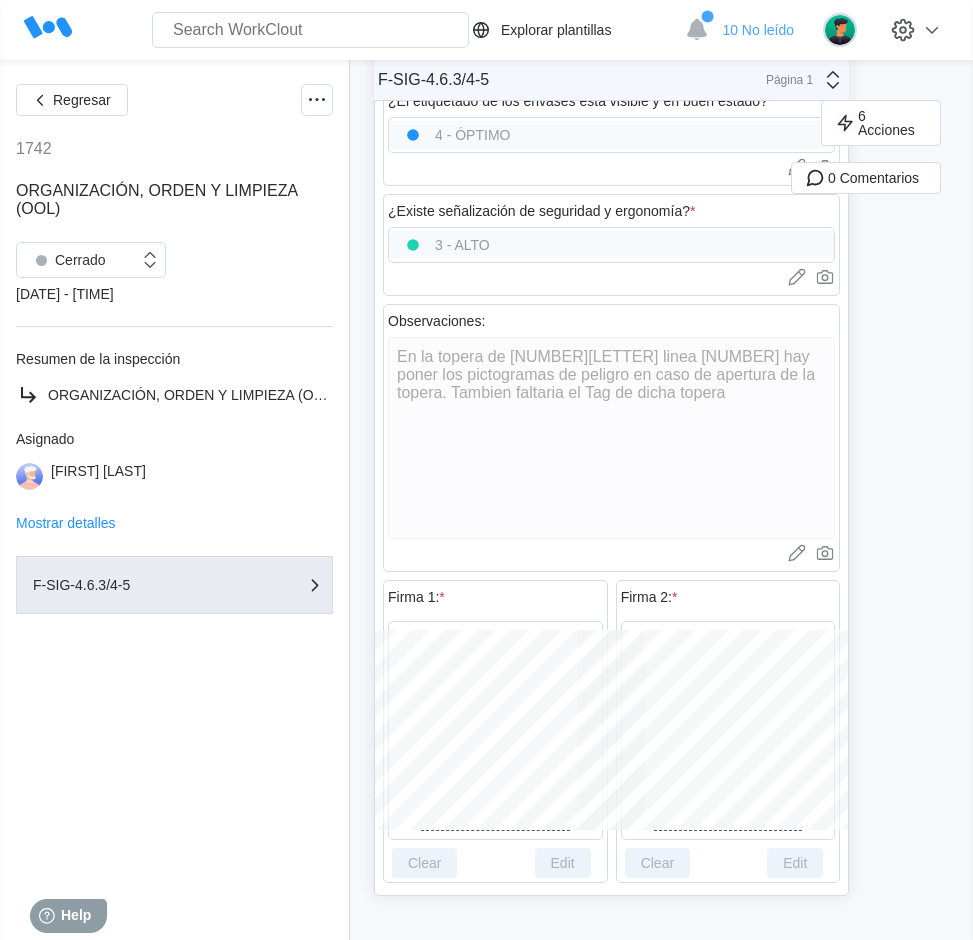 click on "6 Acciones 0 Comentarios" at bounding box center (919, -940) 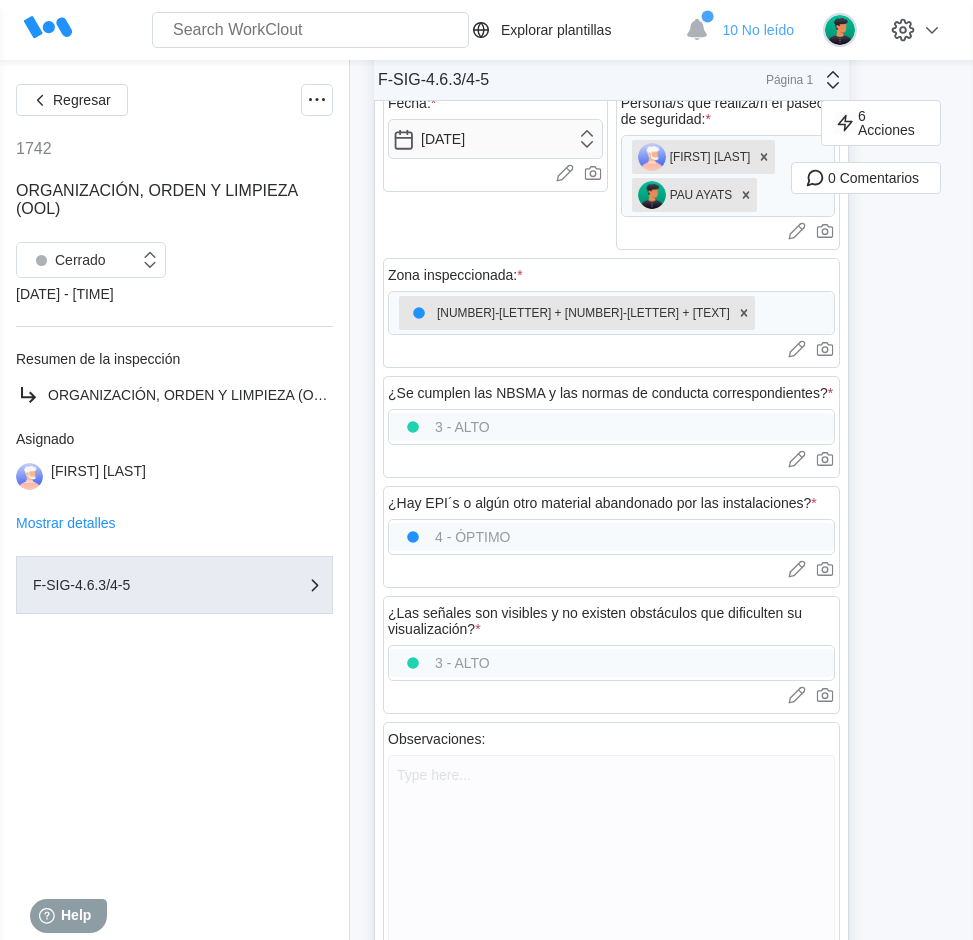 scroll, scrollTop: 0, scrollLeft: 0, axis: both 